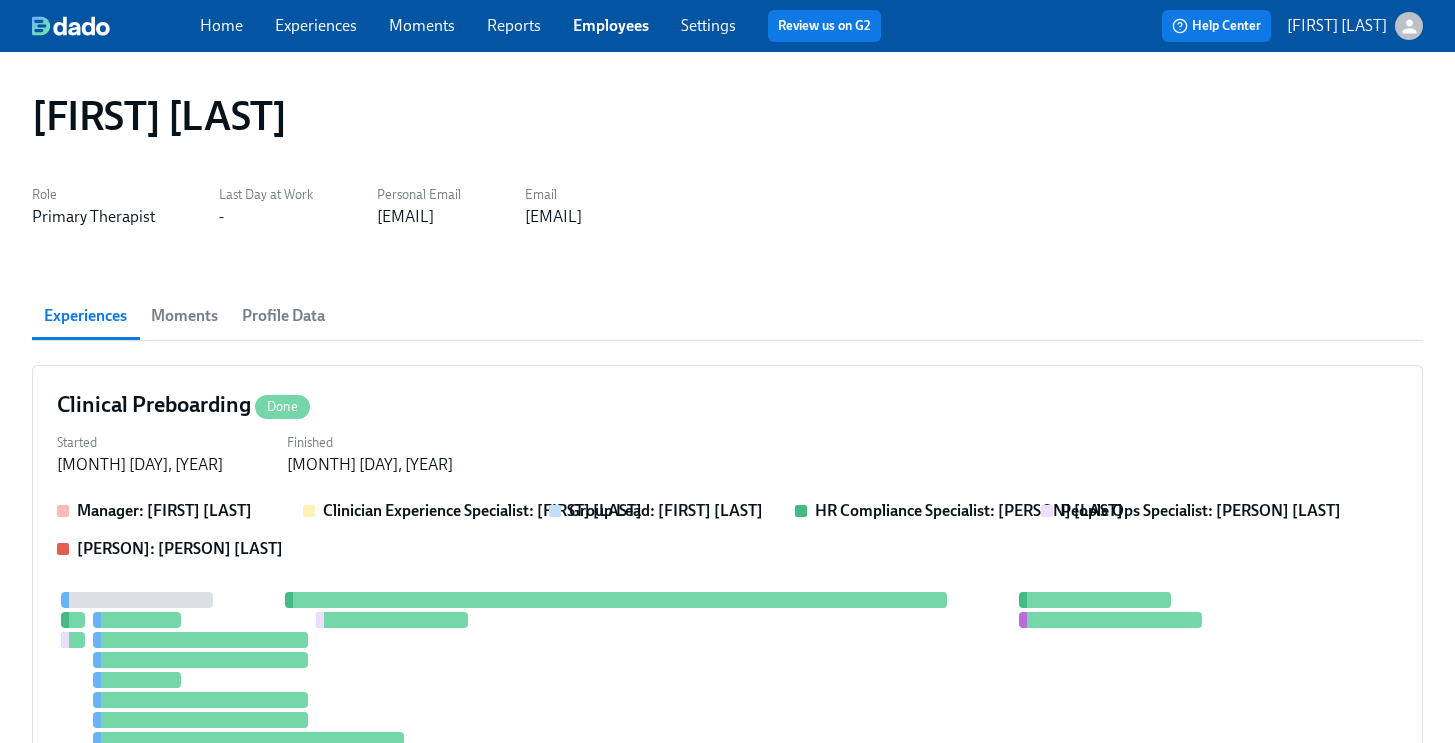 scroll, scrollTop: 1164, scrollLeft: 0, axis: vertical 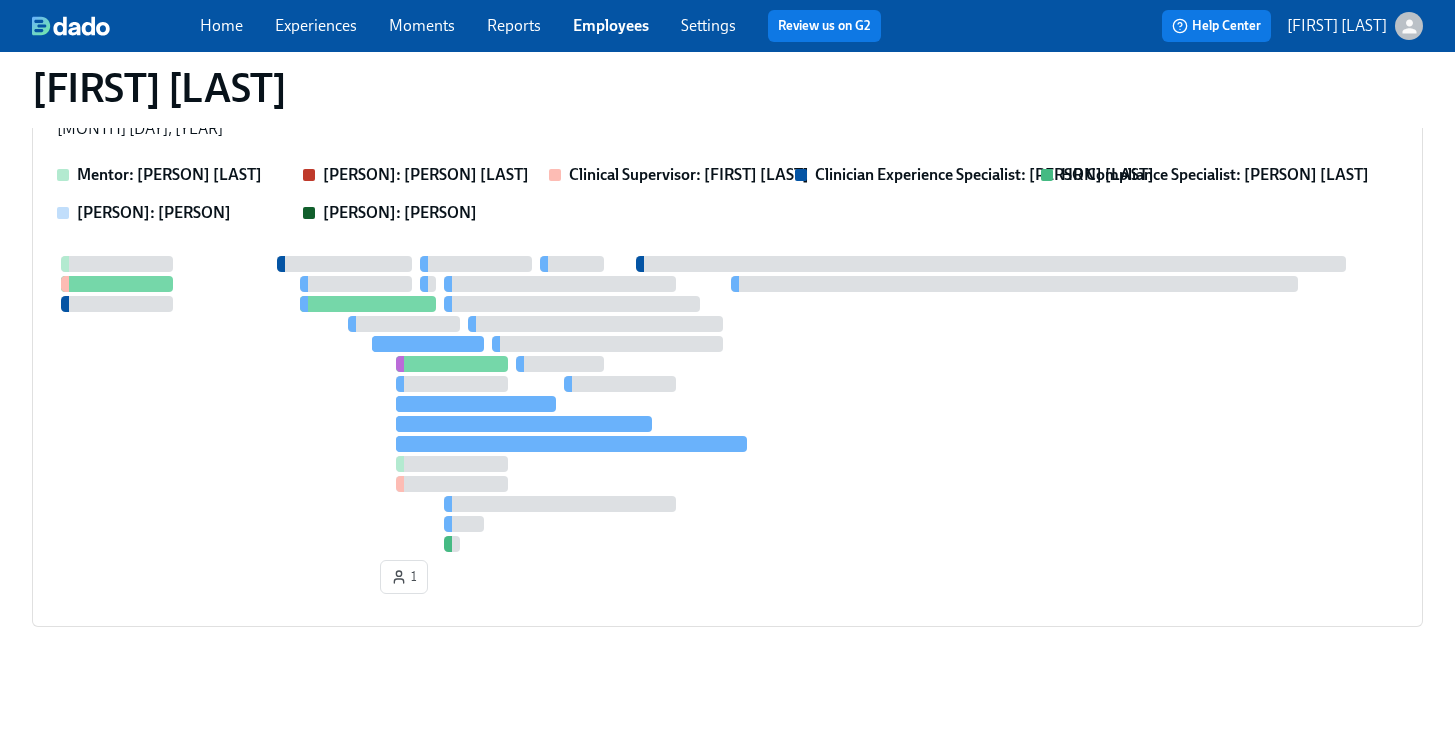 click on "Employees" at bounding box center (611, 25) 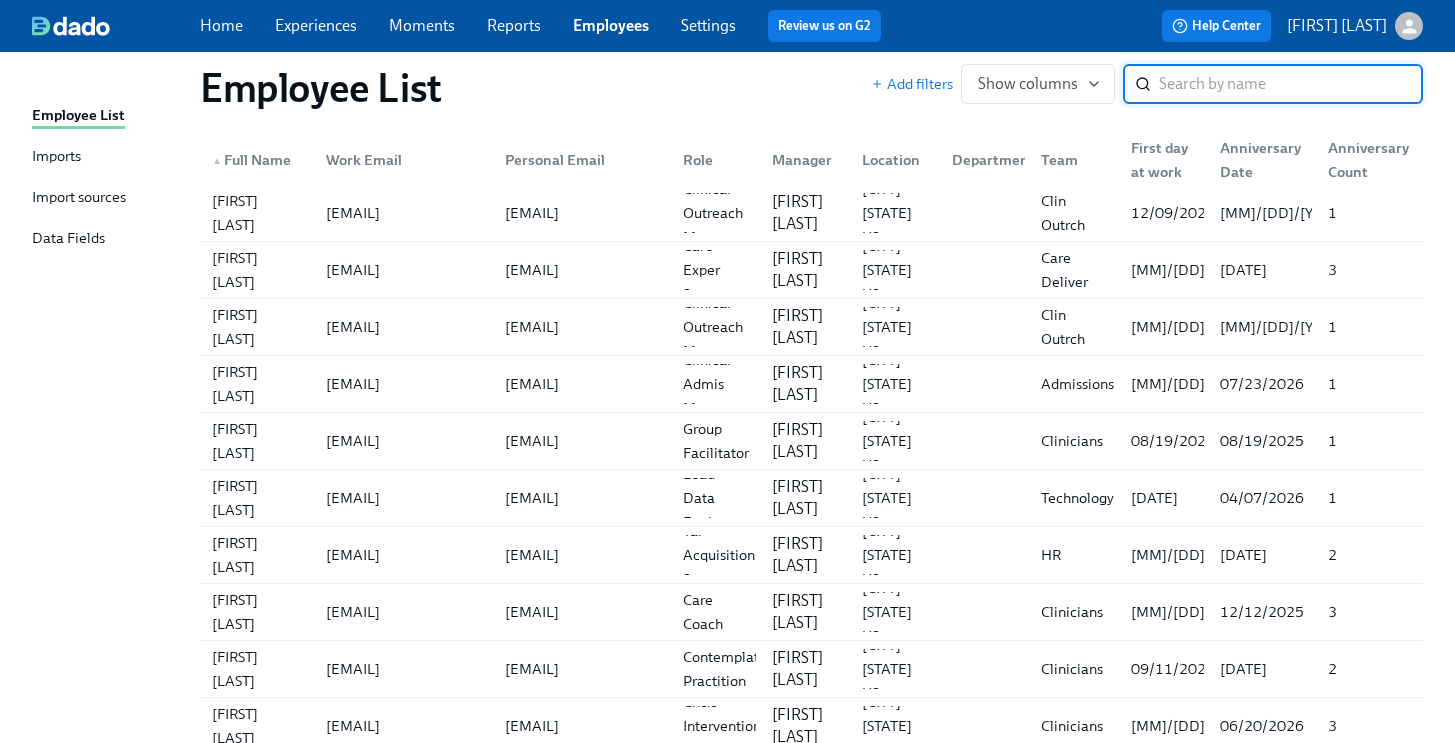 scroll, scrollTop: 0, scrollLeft: 0, axis: both 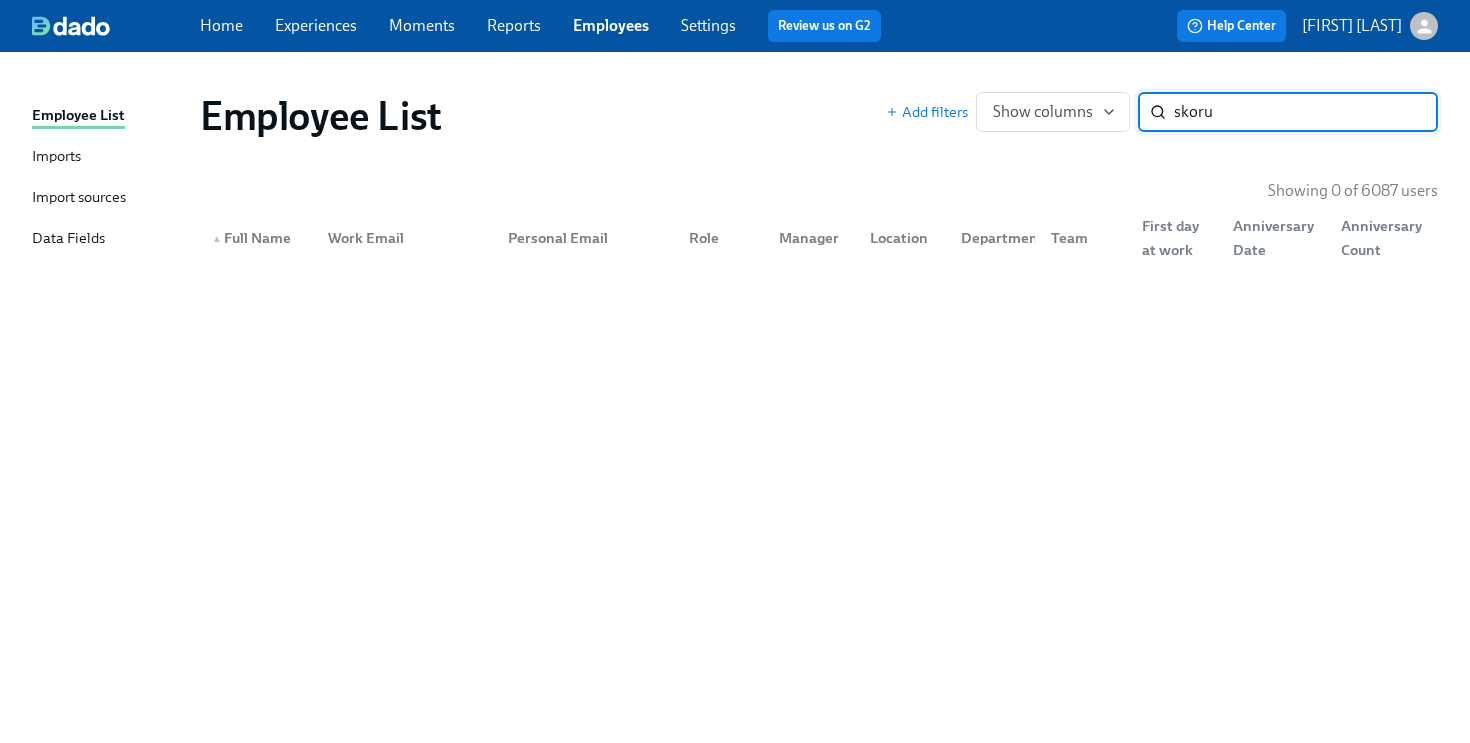 type on "skoru" 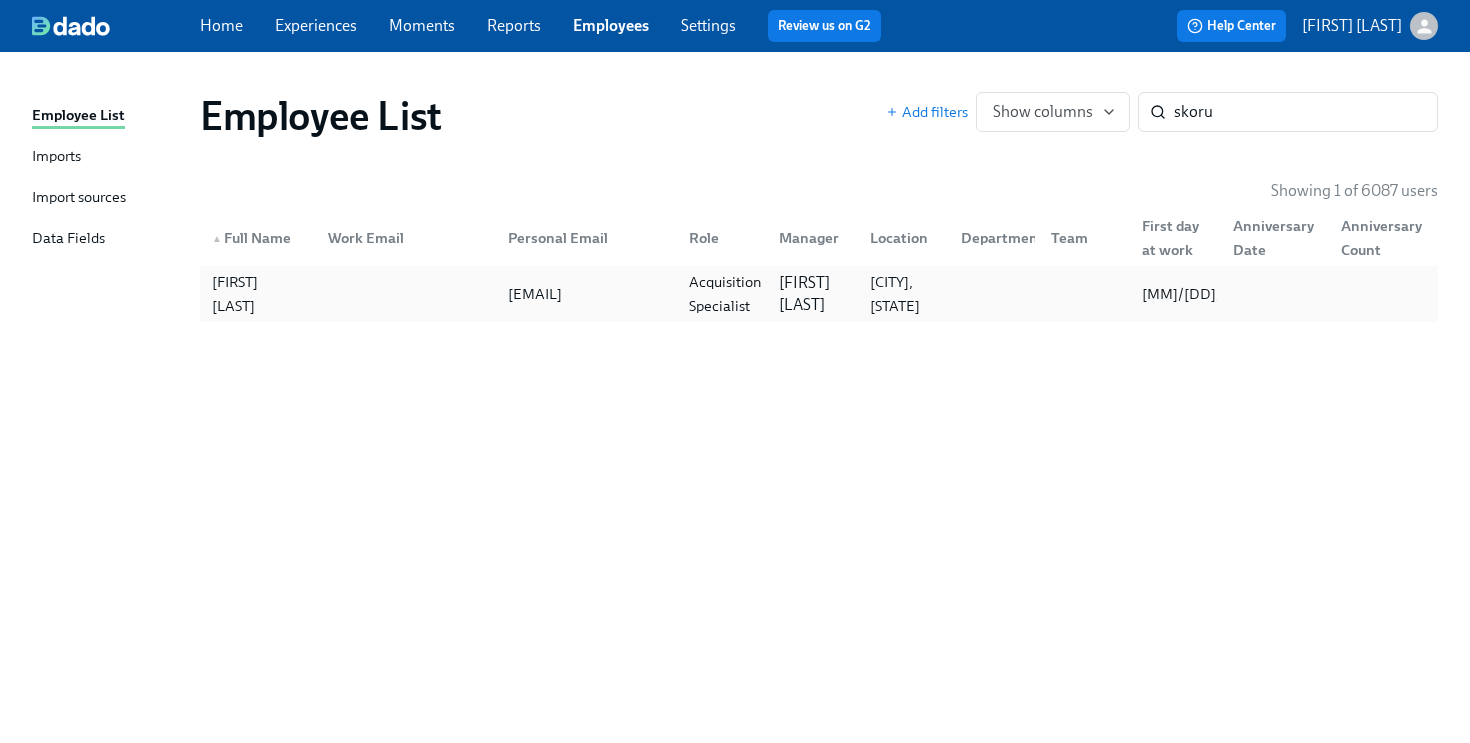 click at bounding box center (990, 294) 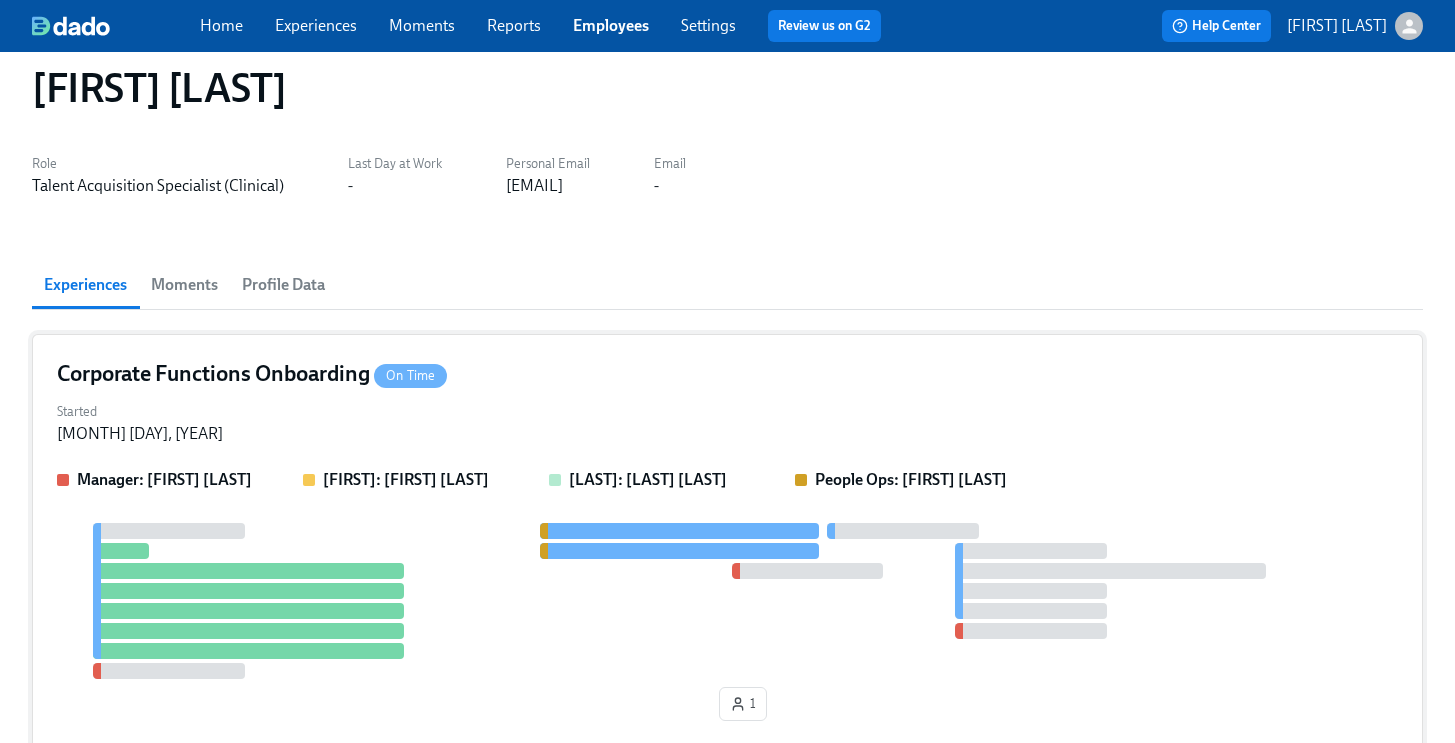 scroll, scrollTop: 142, scrollLeft: 0, axis: vertical 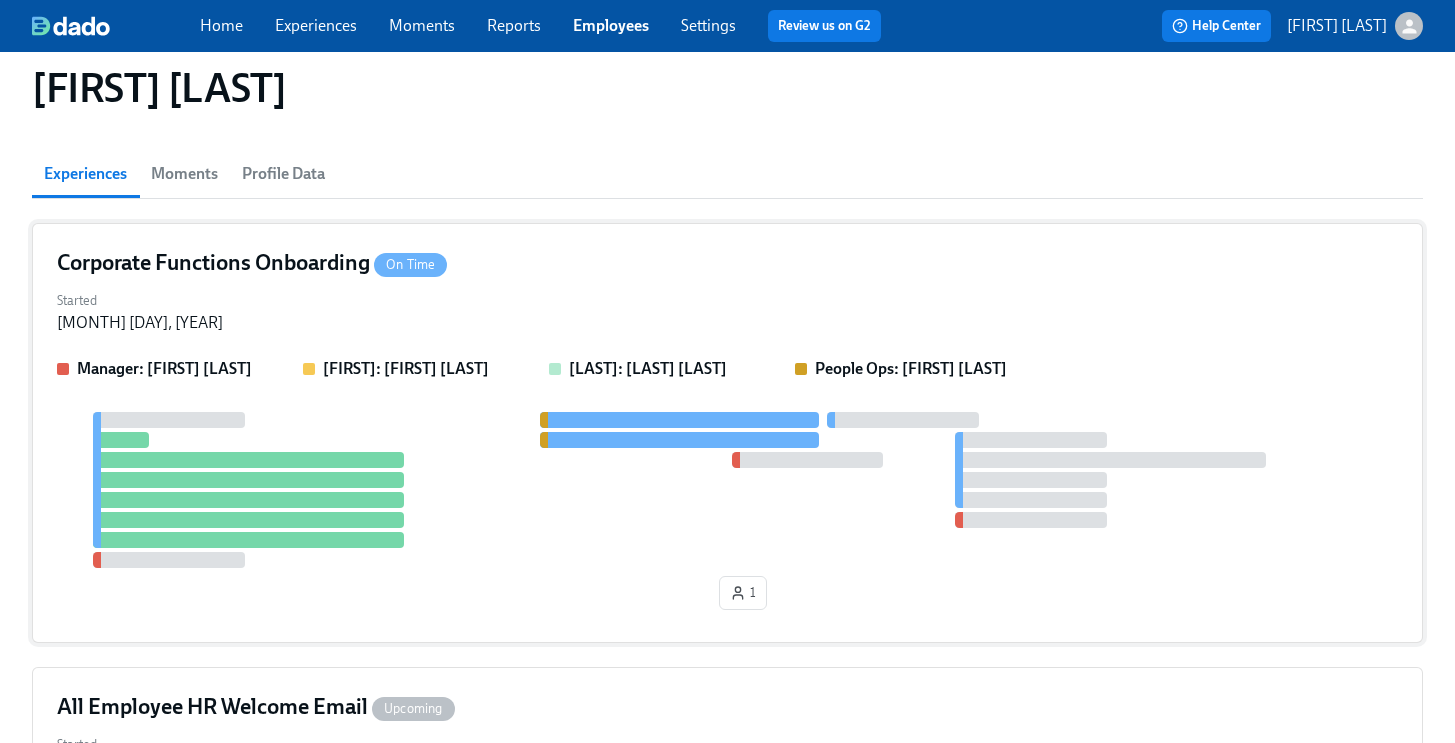 click on "Started [MONTH] [DAY], [YEAR]" at bounding box center (727, 310) 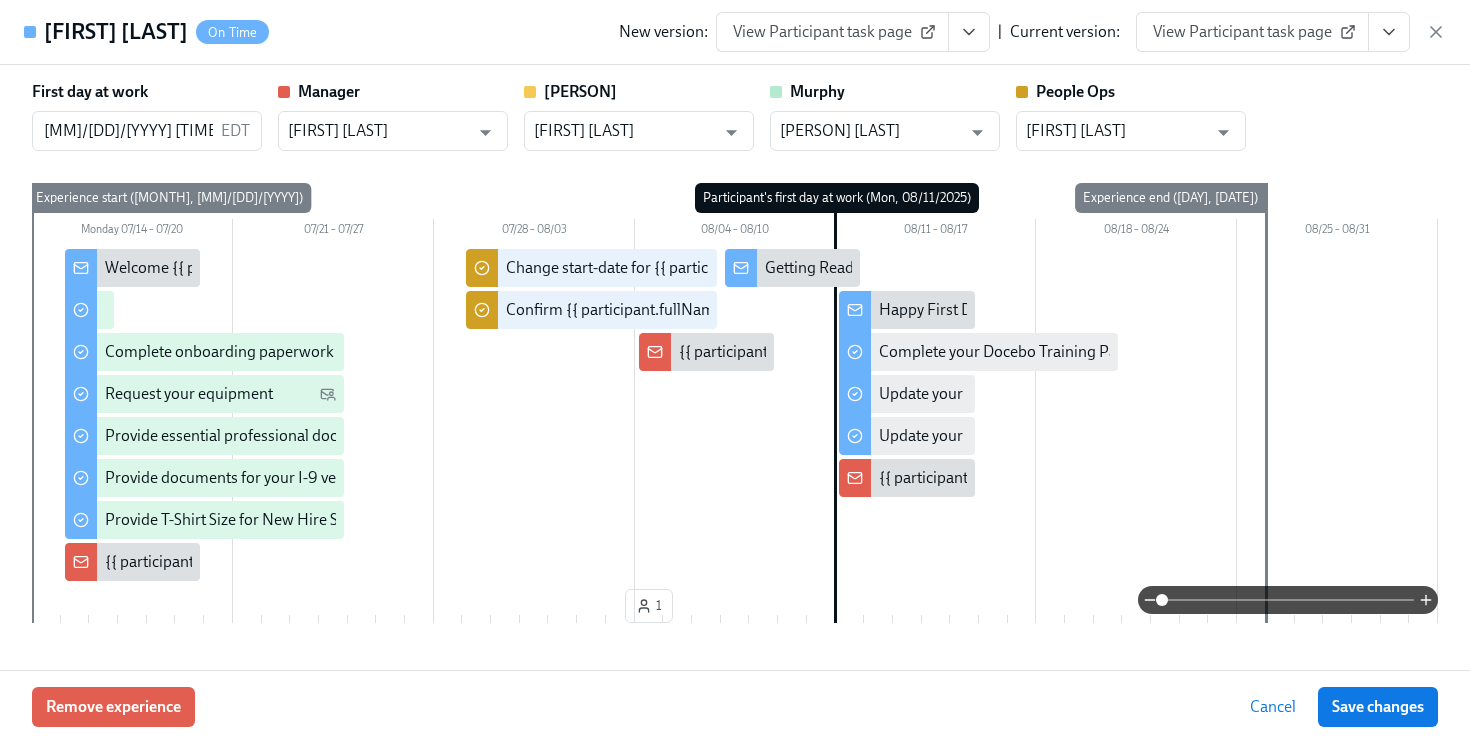 click 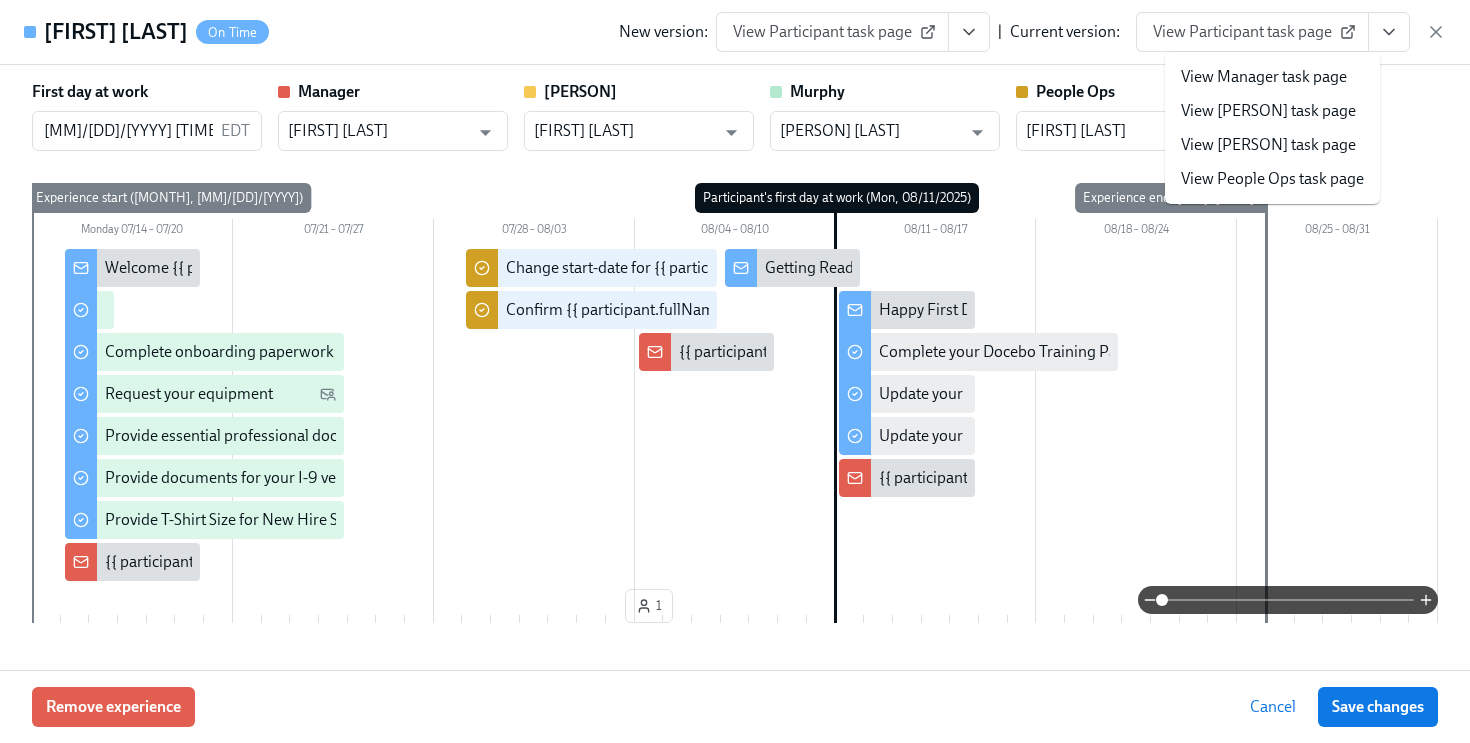click on "View People Ops task page" at bounding box center [1272, 179] 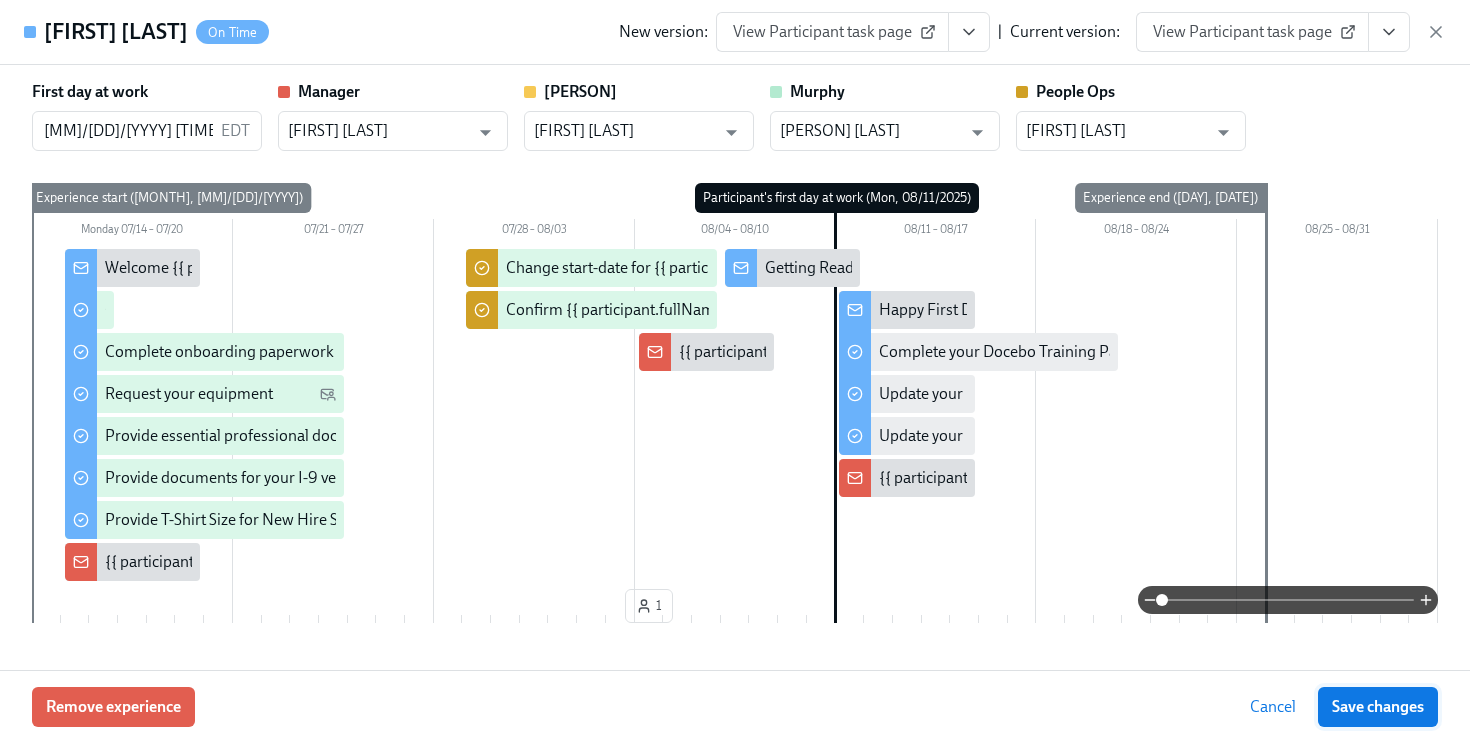 click on "Save changes" at bounding box center (1378, 707) 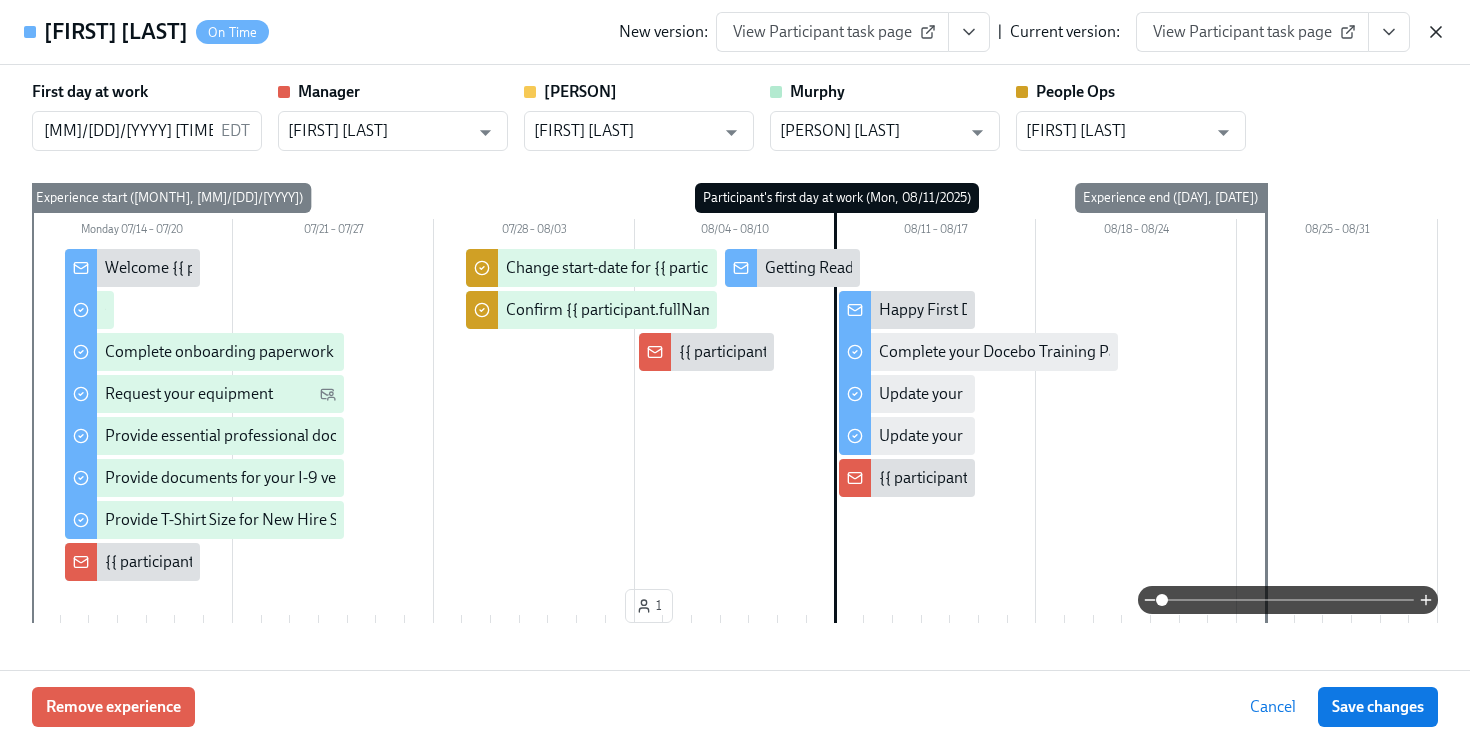 click 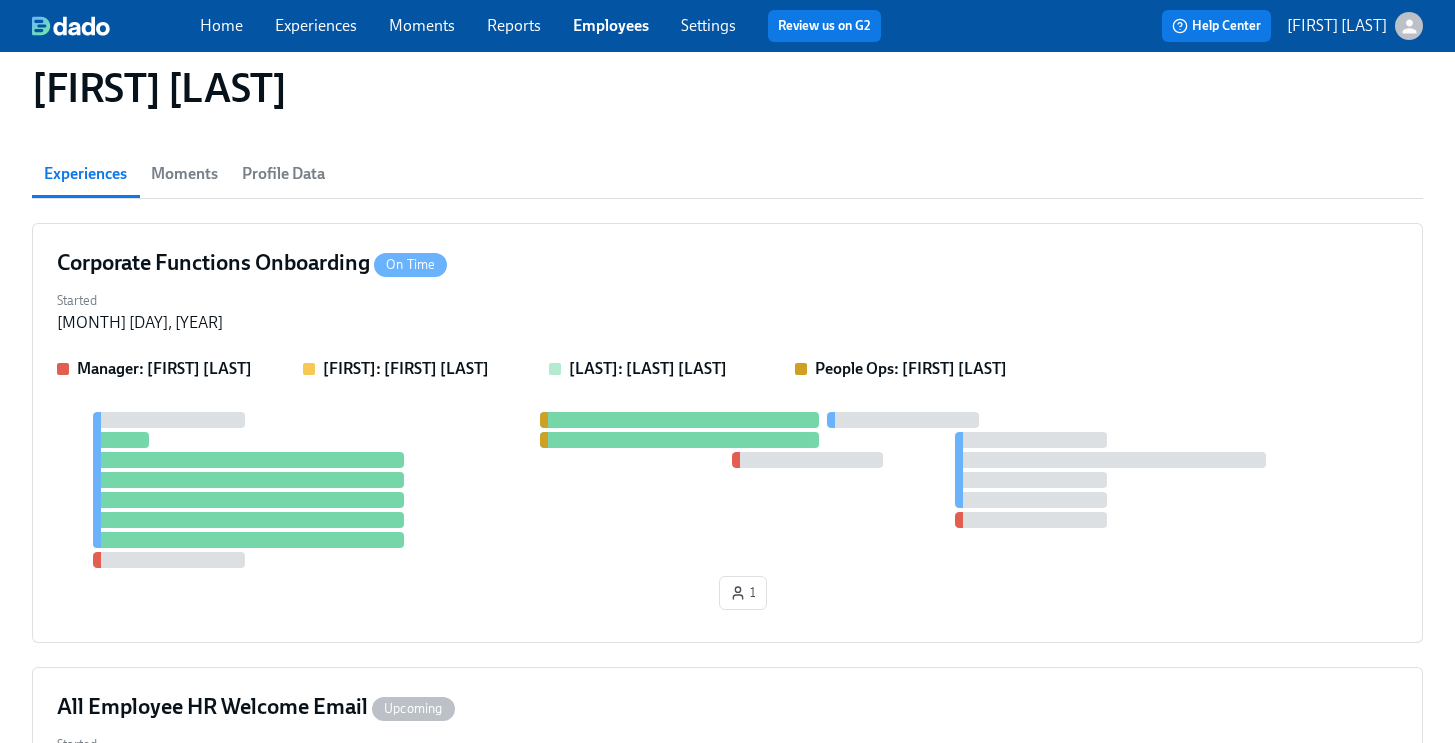 click on "Employees" at bounding box center [611, 25] 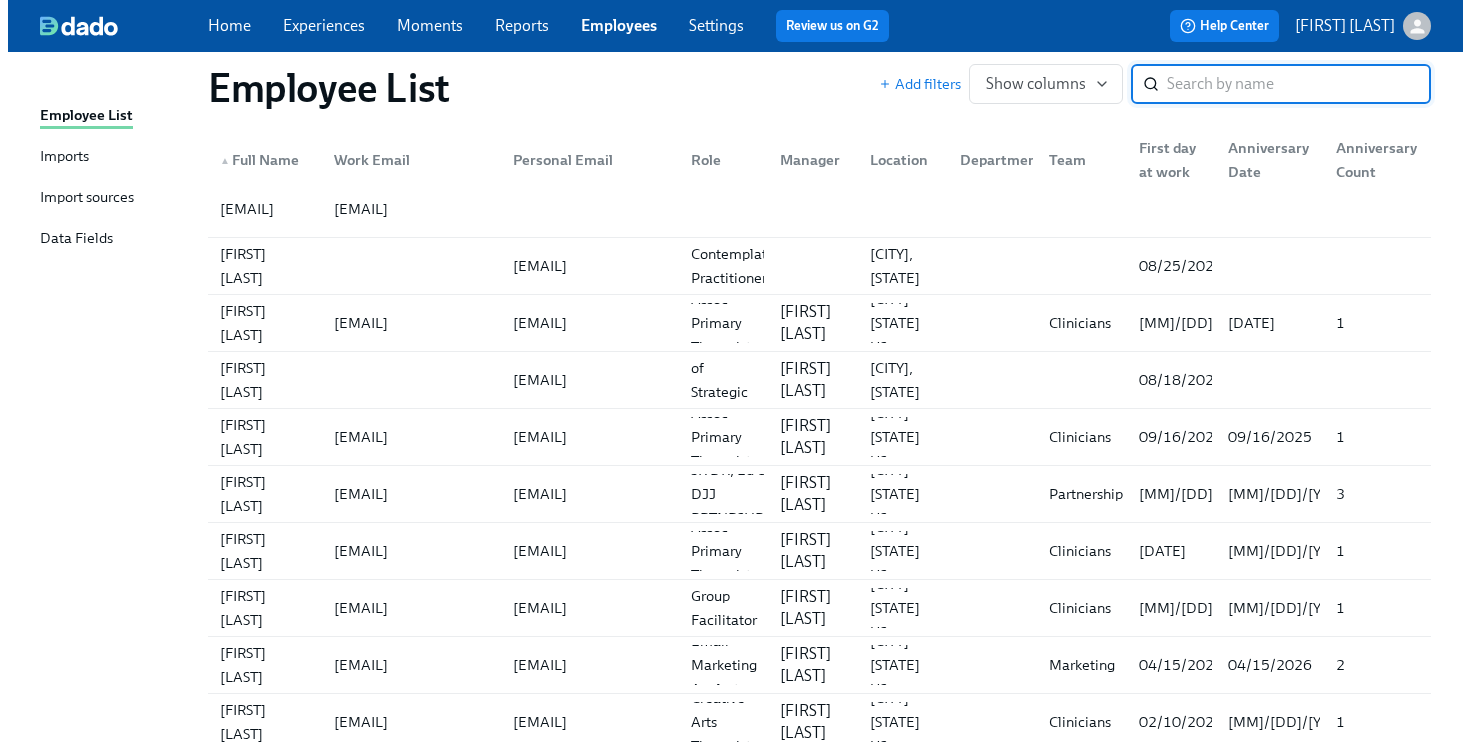 scroll, scrollTop: 0, scrollLeft: 0, axis: both 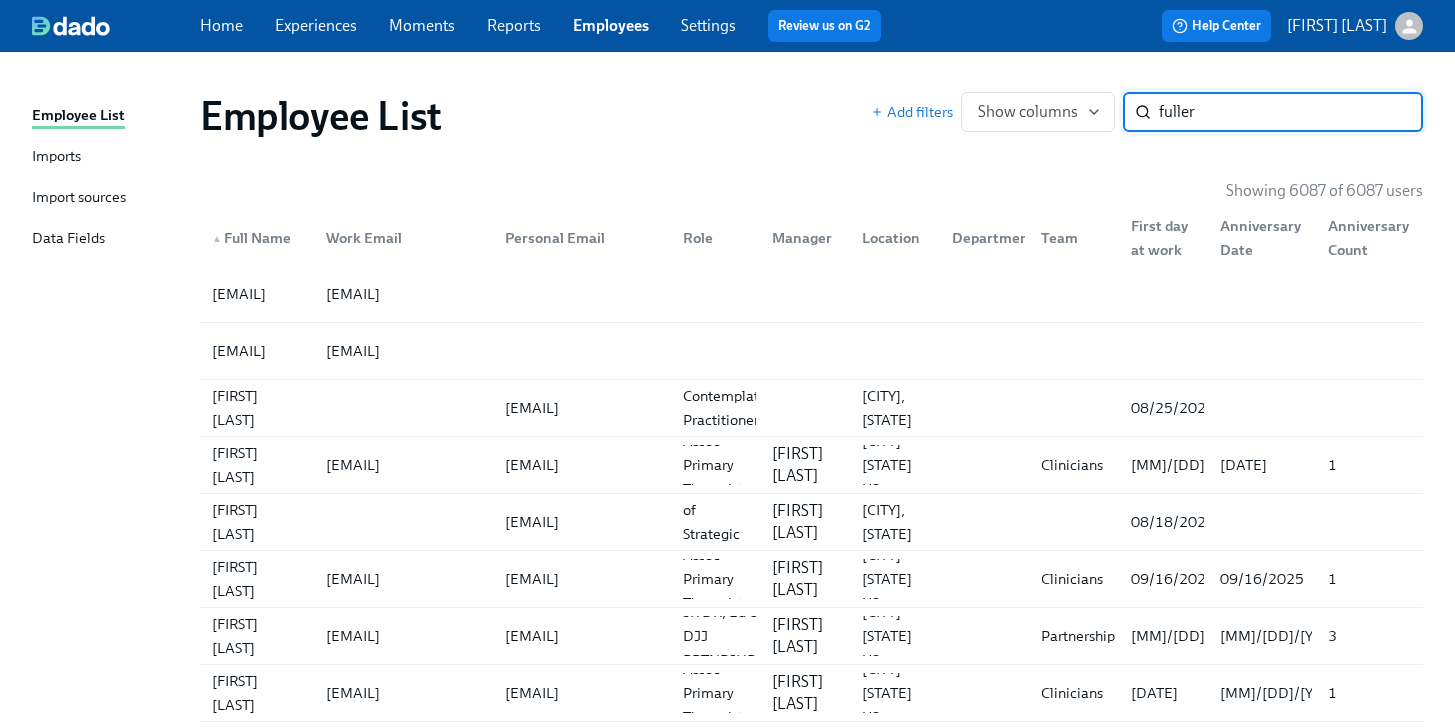 type on "fuller" 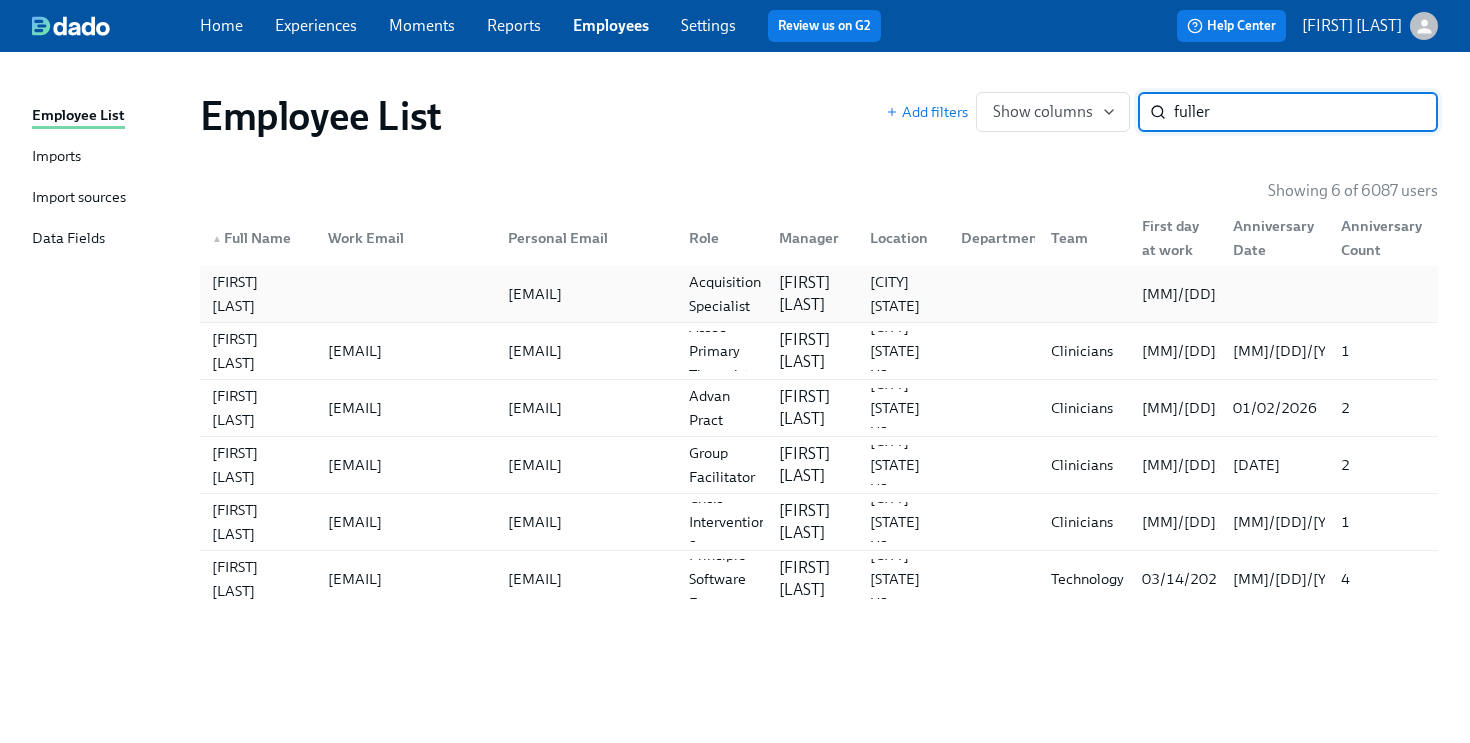click on "[EMAIL]" at bounding box center [582, 294] 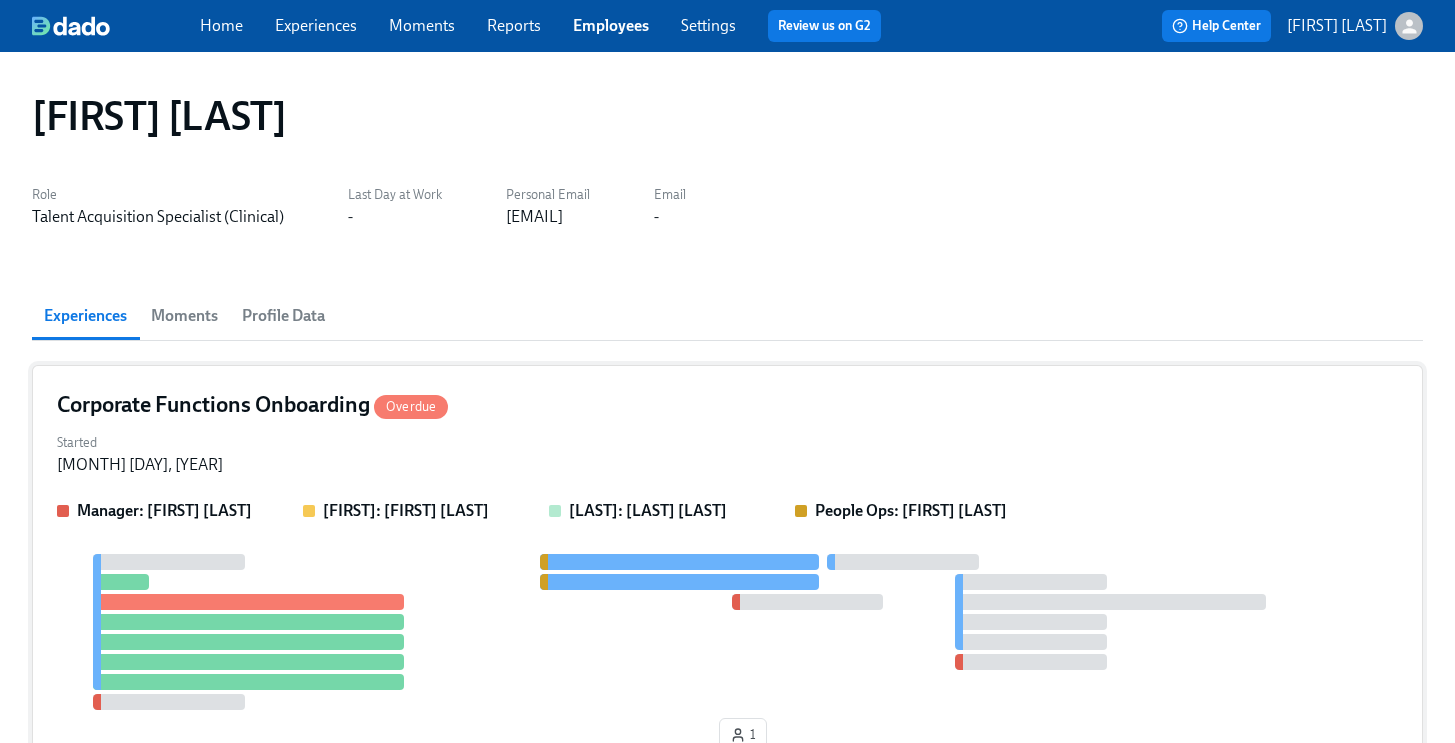 click on "Started [MONTH] [DAY], [YEAR]" at bounding box center [727, 452] 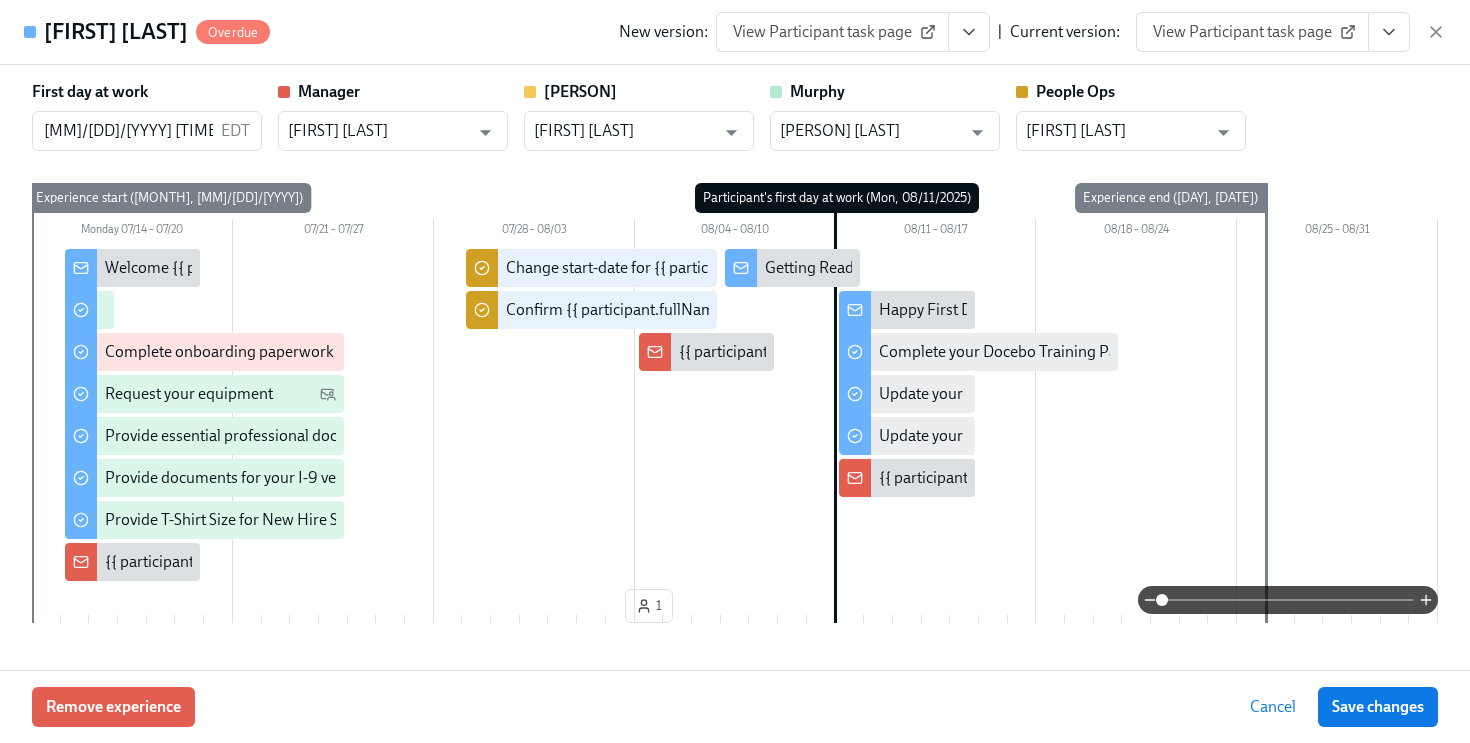 click 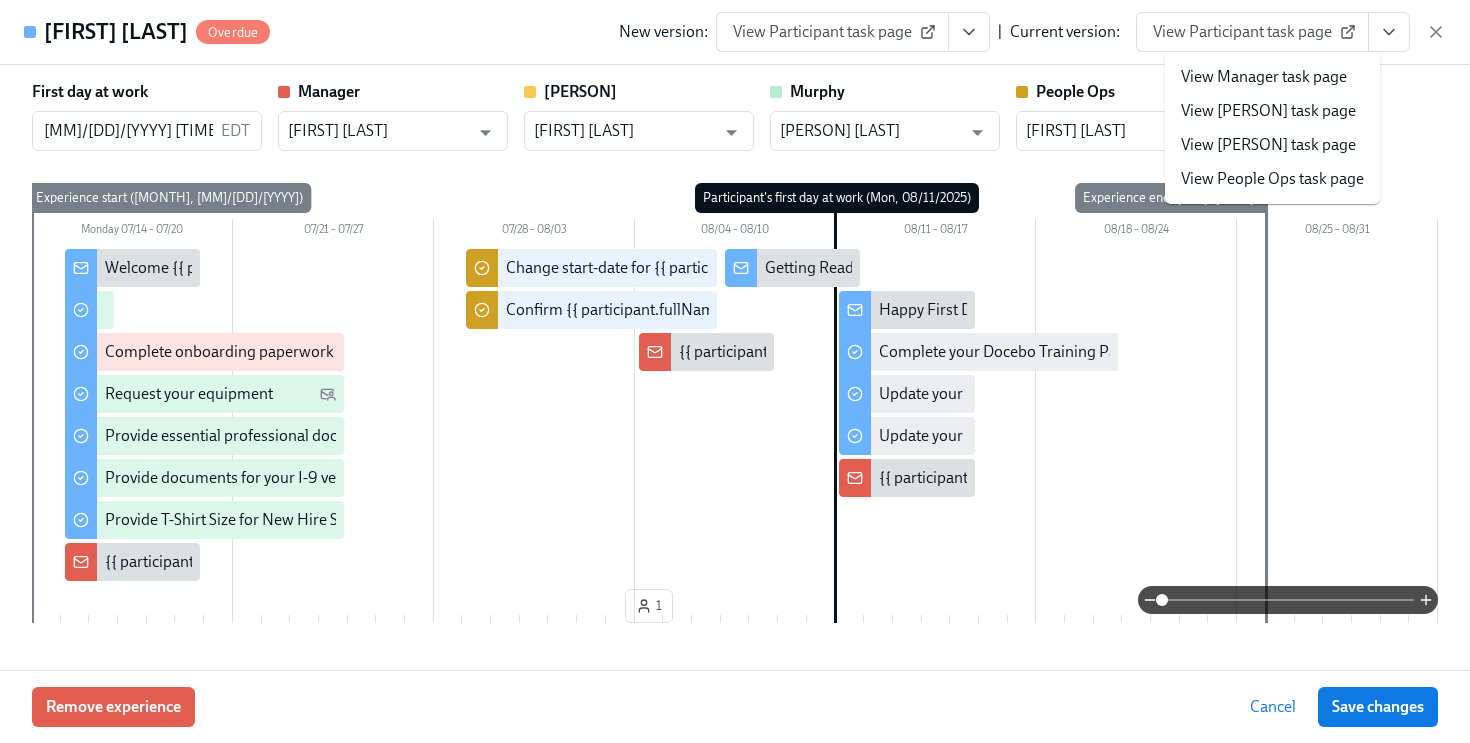 click on "View People Ops task page" at bounding box center [1272, 179] 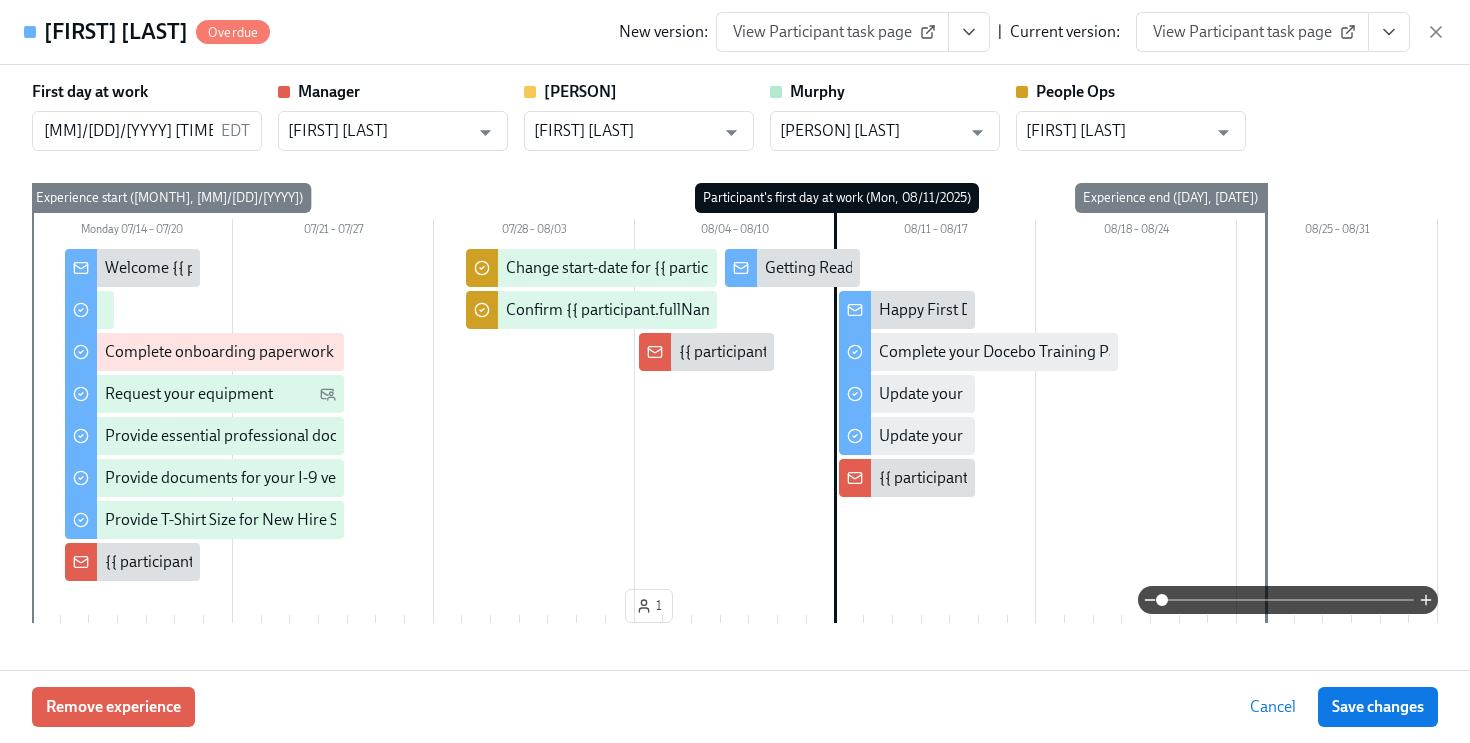 click on "Save changes" at bounding box center (1378, 707) 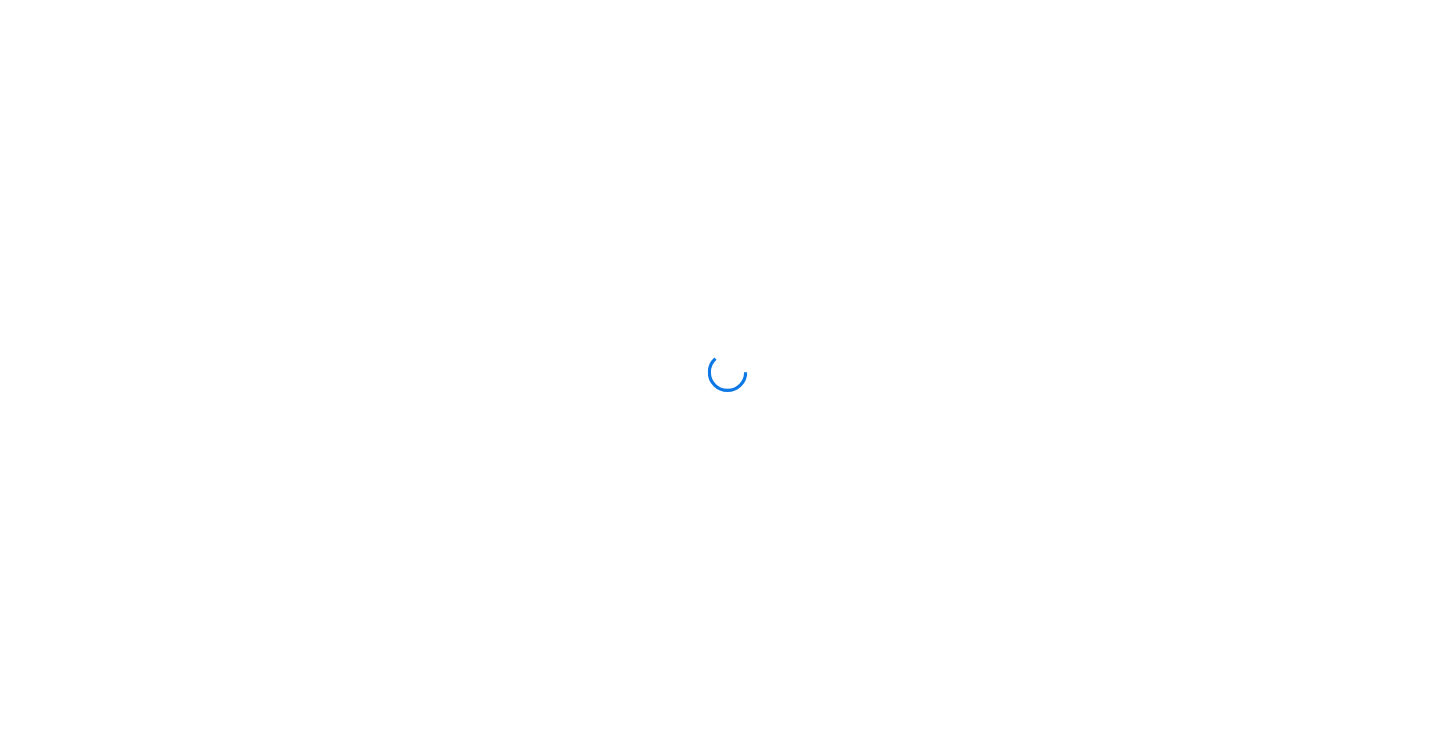 scroll, scrollTop: 0, scrollLeft: 0, axis: both 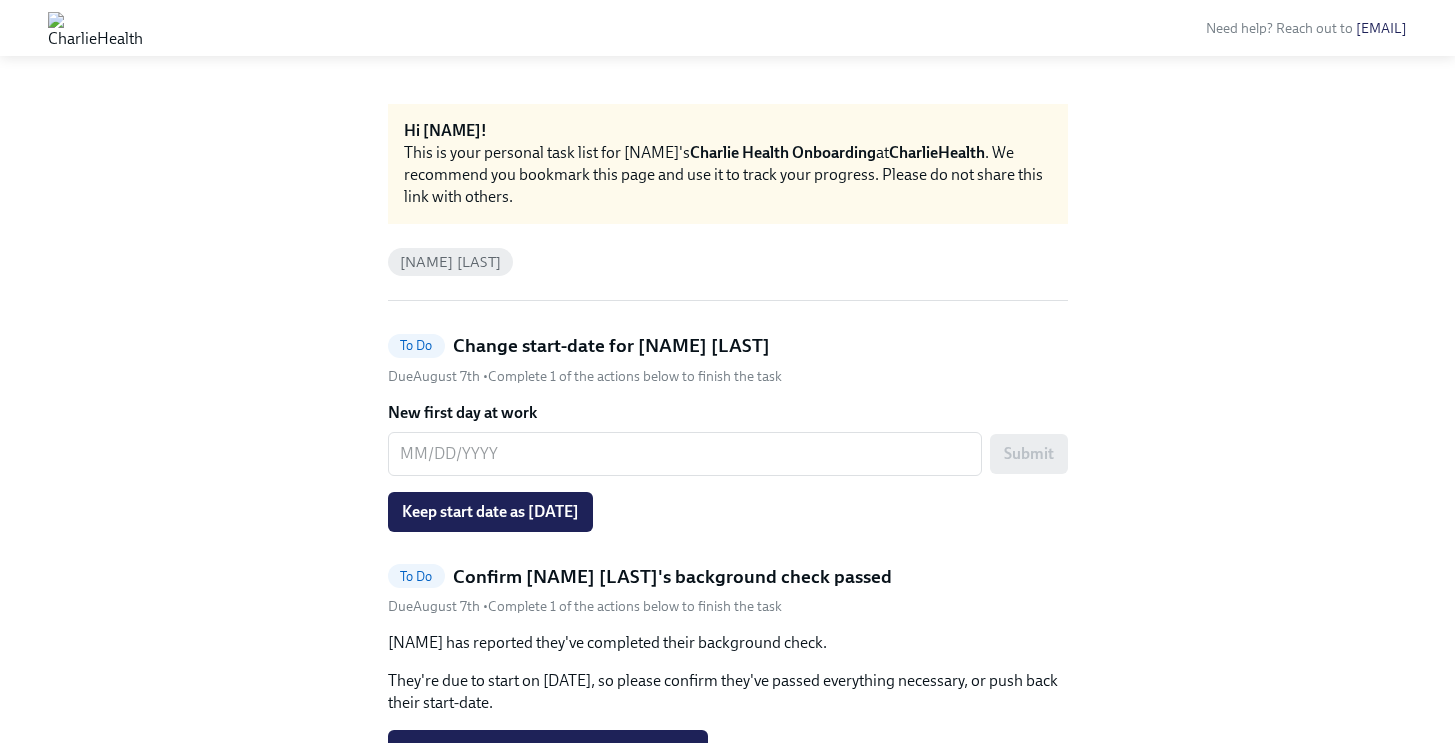 drag, startPoint x: 468, startPoint y: 504, endPoint x: 476, endPoint y: 492, distance: 14.422205 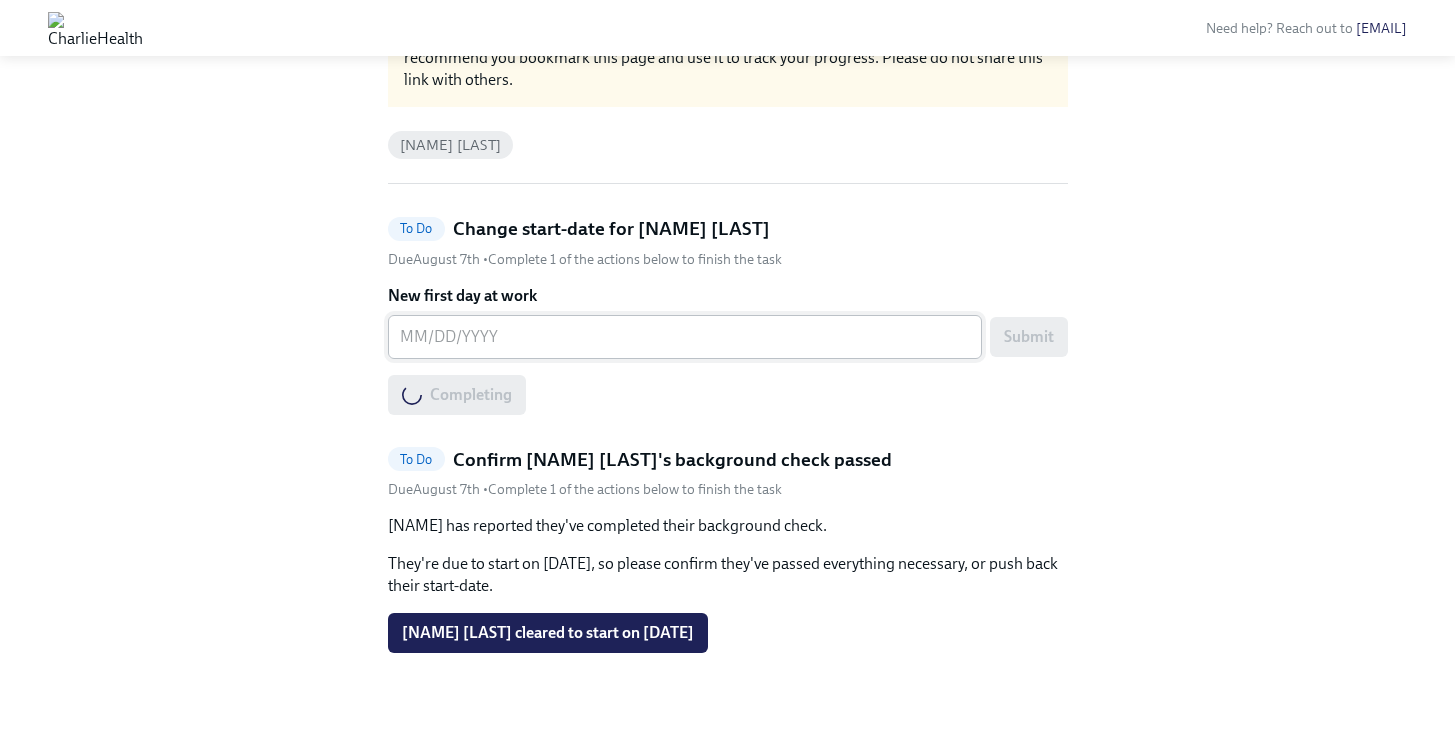 scroll, scrollTop: 123, scrollLeft: 0, axis: vertical 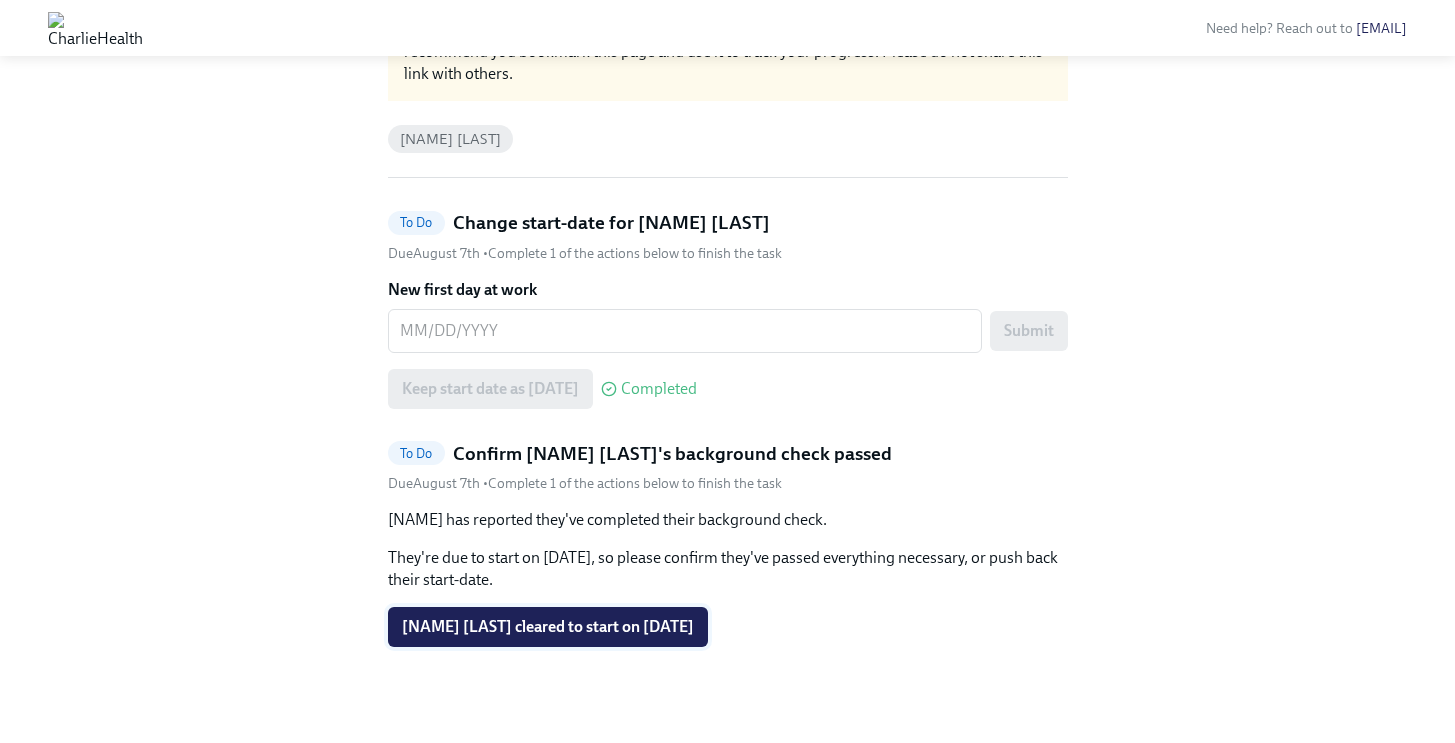 click on "Alexa Skorus-Neely cleared to start on 08/11/2025" at bounding box center [548, 627] 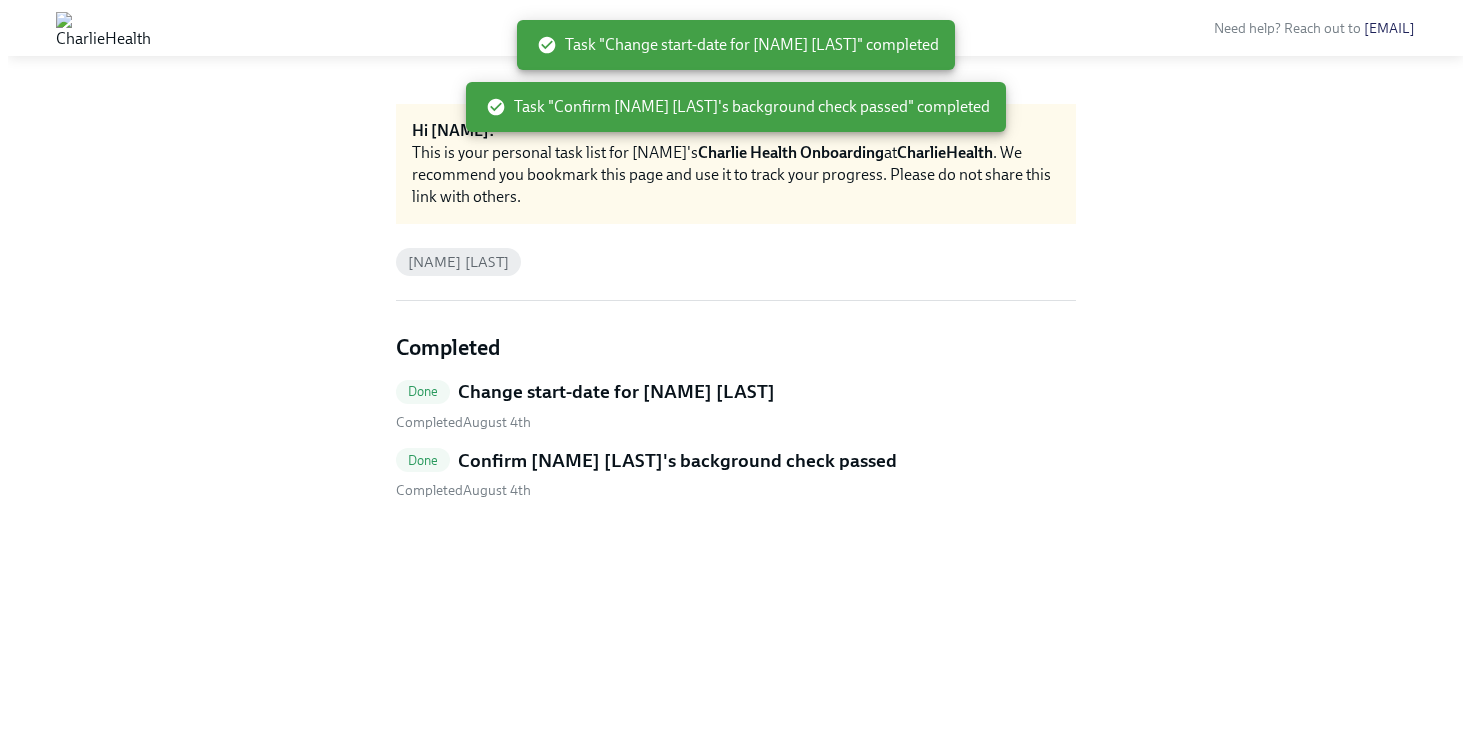 scroll, scrollTop: 0, scrollLeft: 0, axis: both 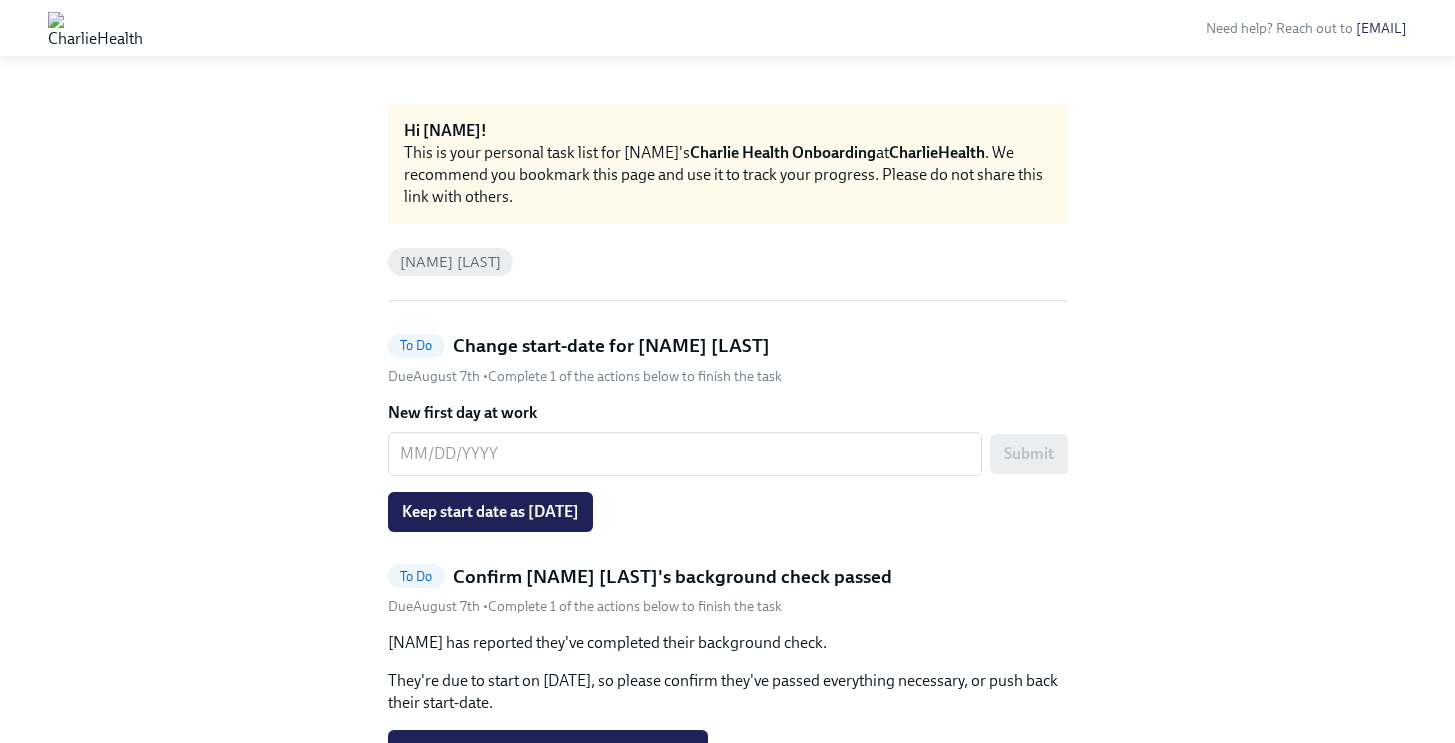 drag, startPoint x: 542, startPoint y: 522, endPoint x: 627, endPoint y: 484, distance: 93.10747 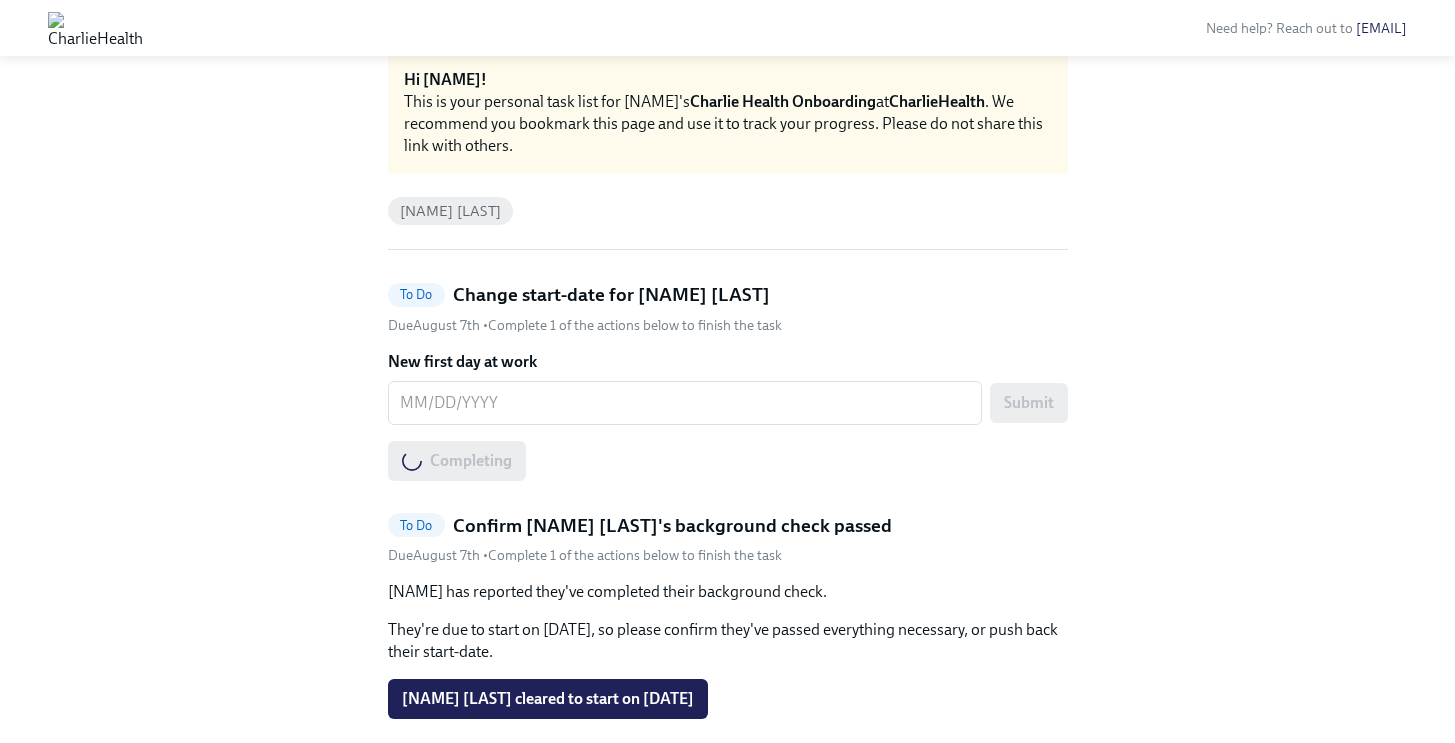 scroll, scrollTop: 123, scrollLeft: 0, axis: vertical 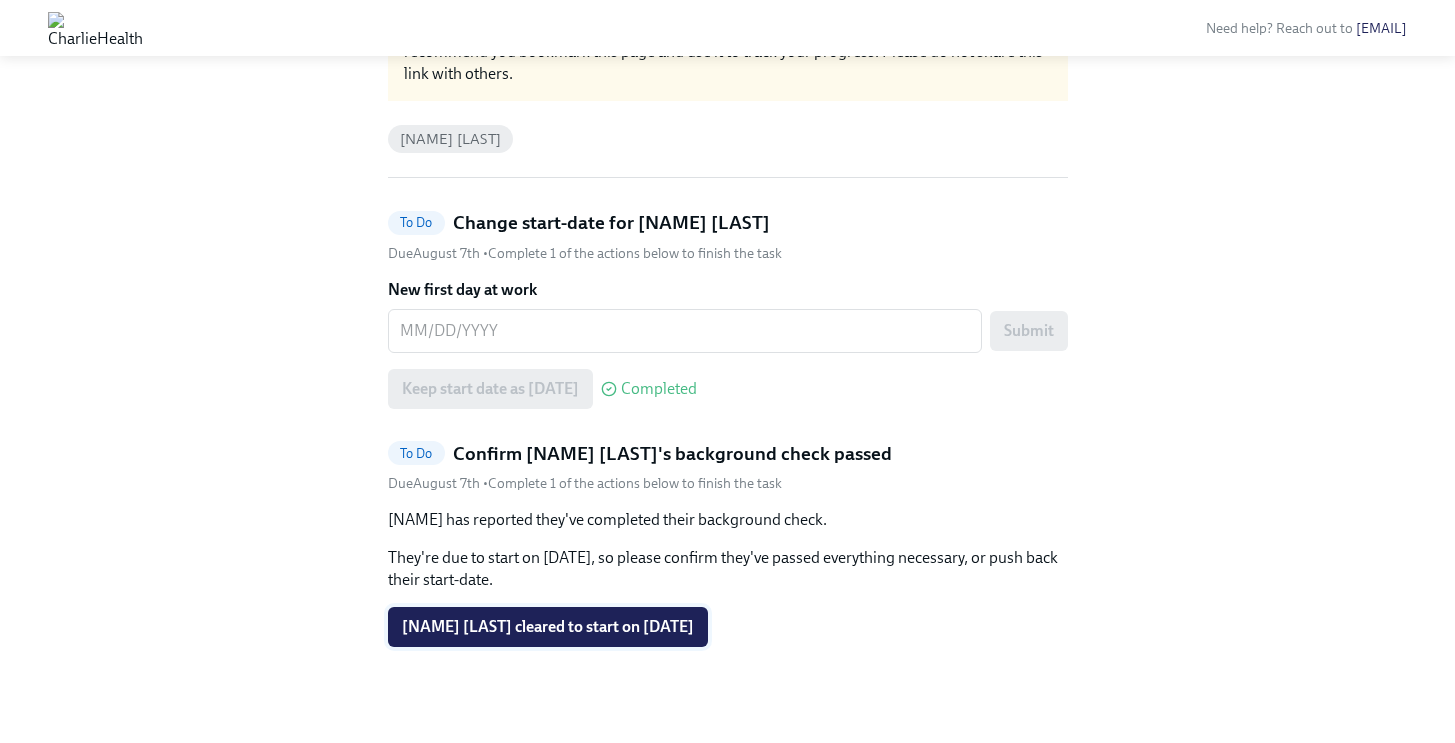 click on "[NAME] [LAST] cleared to start on [DATE]" at bounding box center [548, 627] 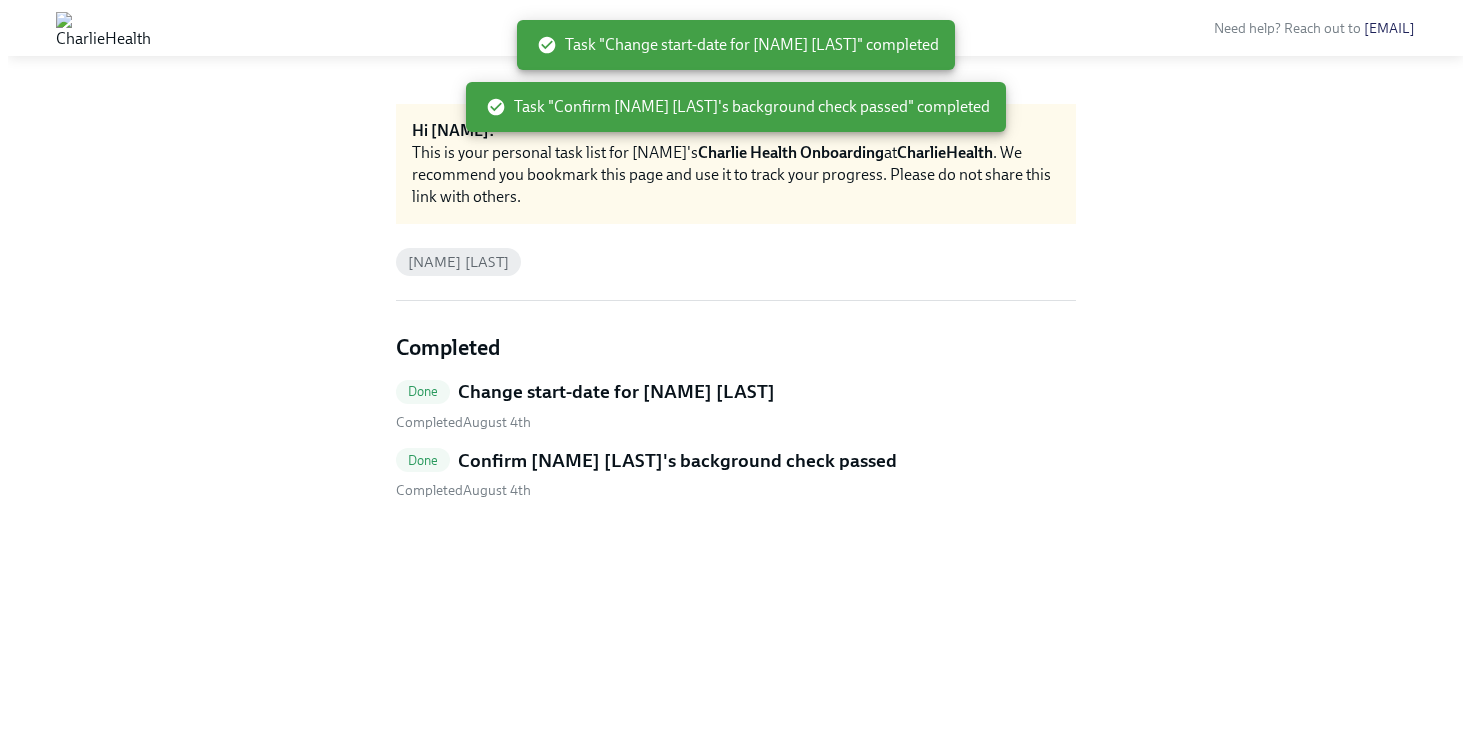 scroll, scrollTop: 0, scrollLeft: 0, axis: both 